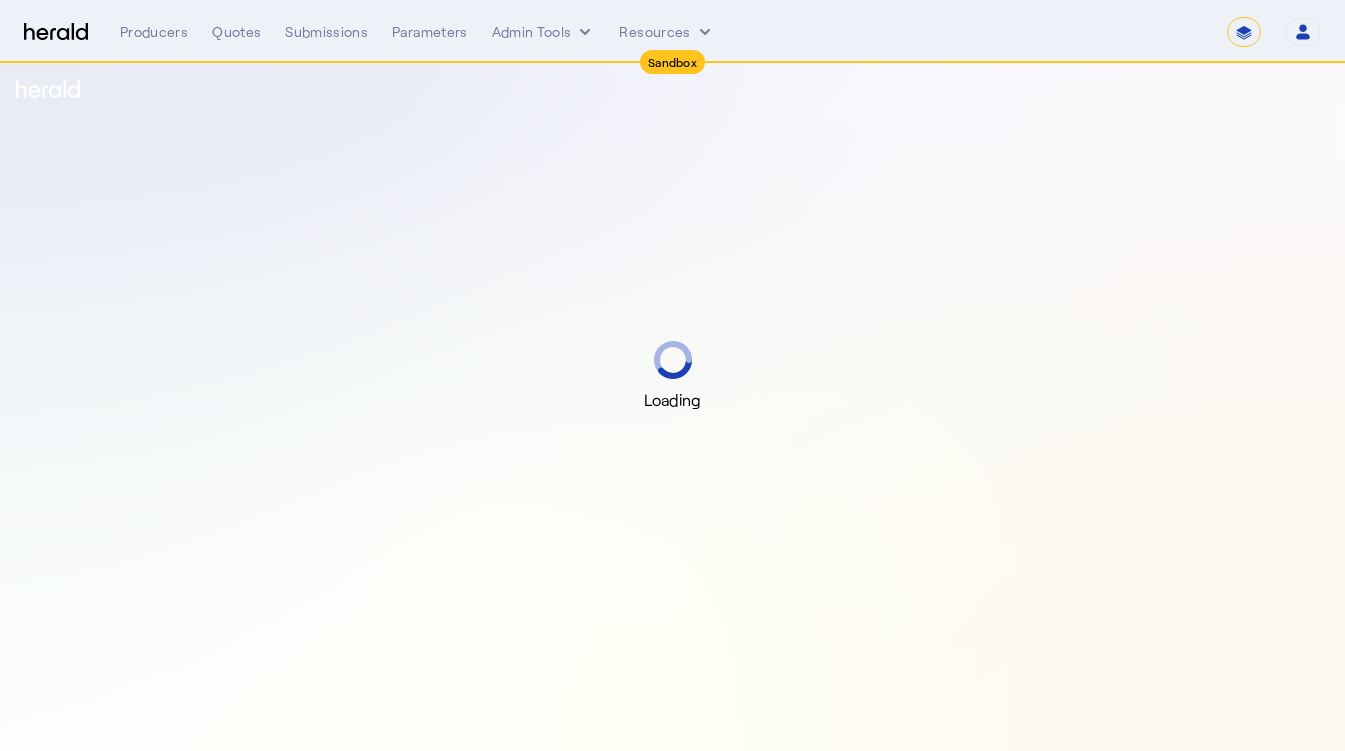 select on "*******" 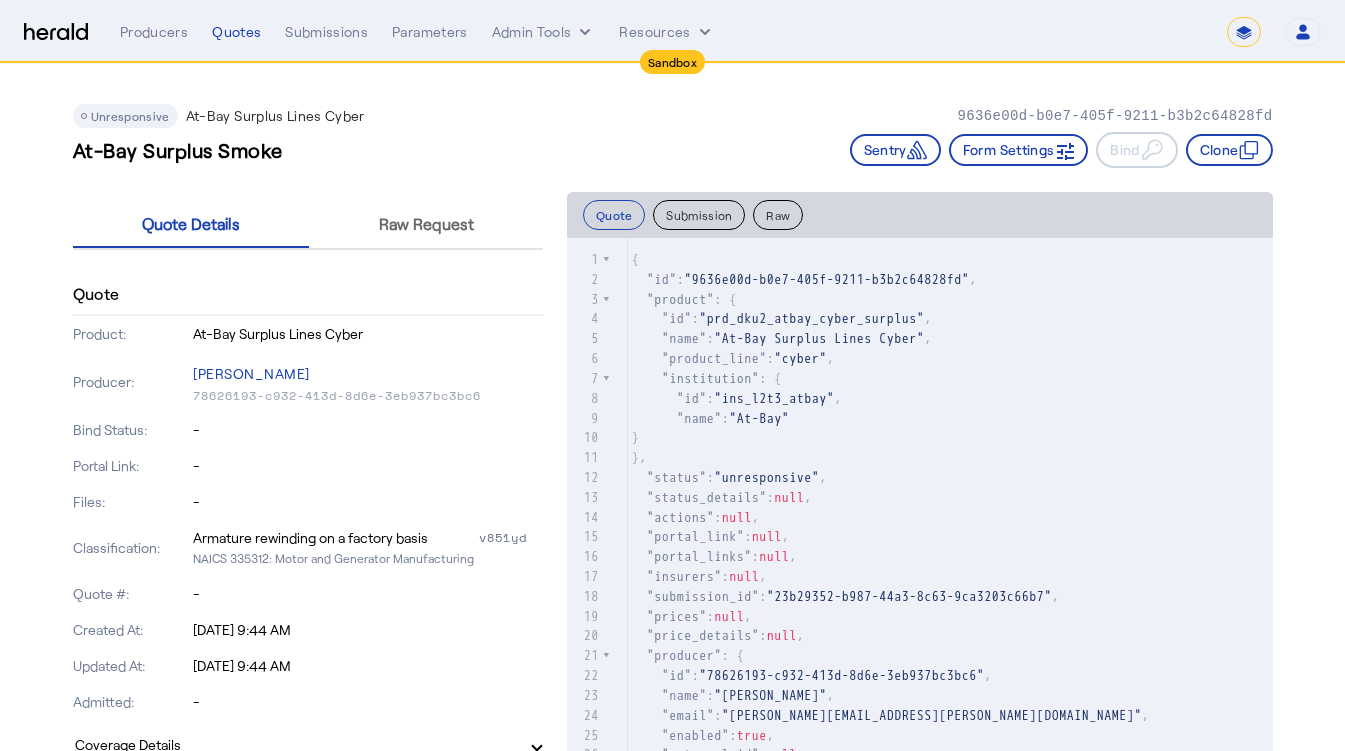 click at bounding box center (56, 32) 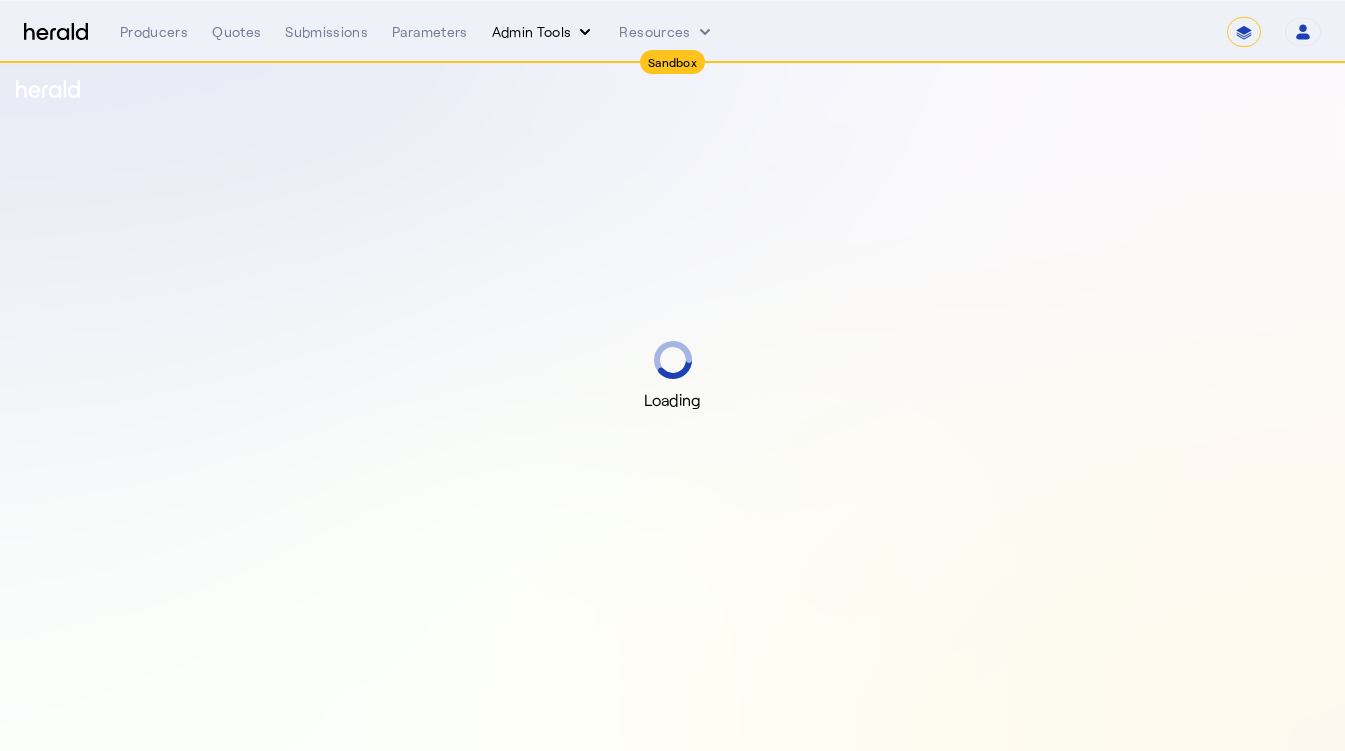 click on "Admin Tools" at bounding box center [544, 32] 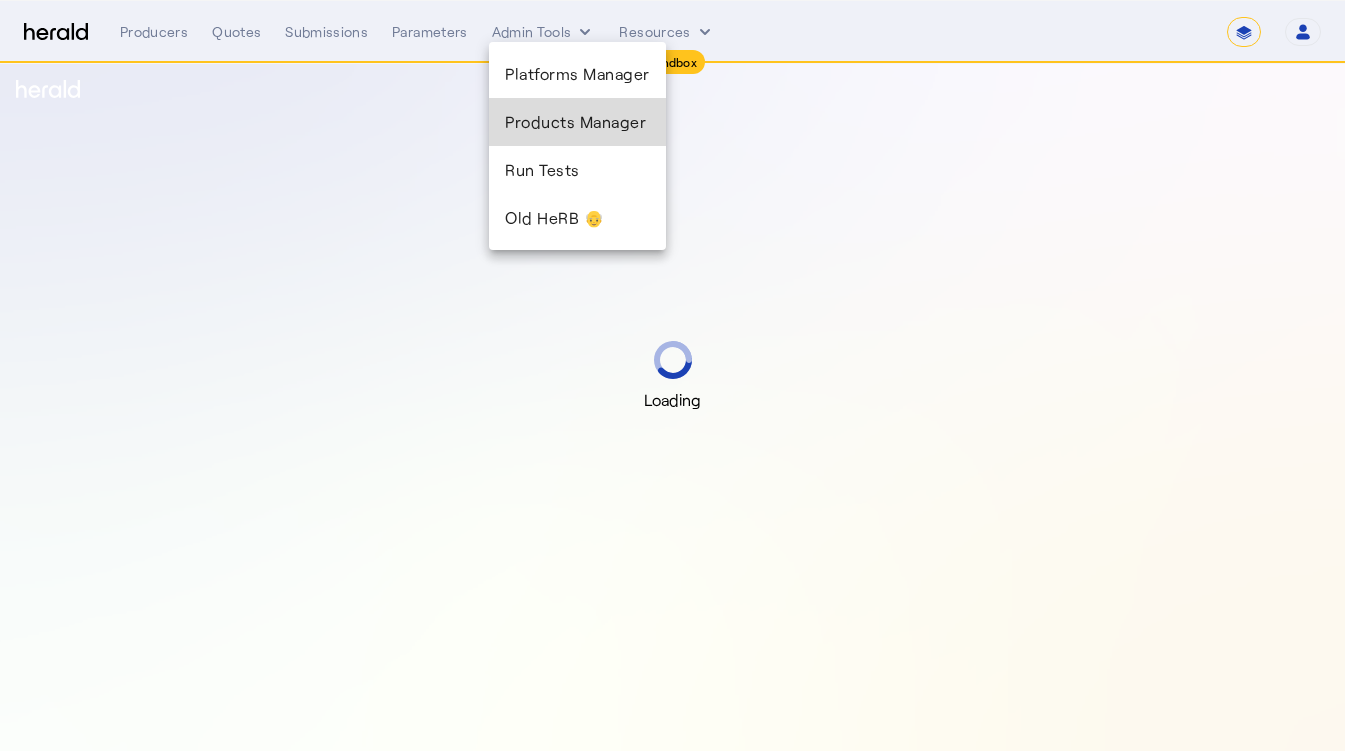 click on "Products Manager" at bounding box center [577, 122] 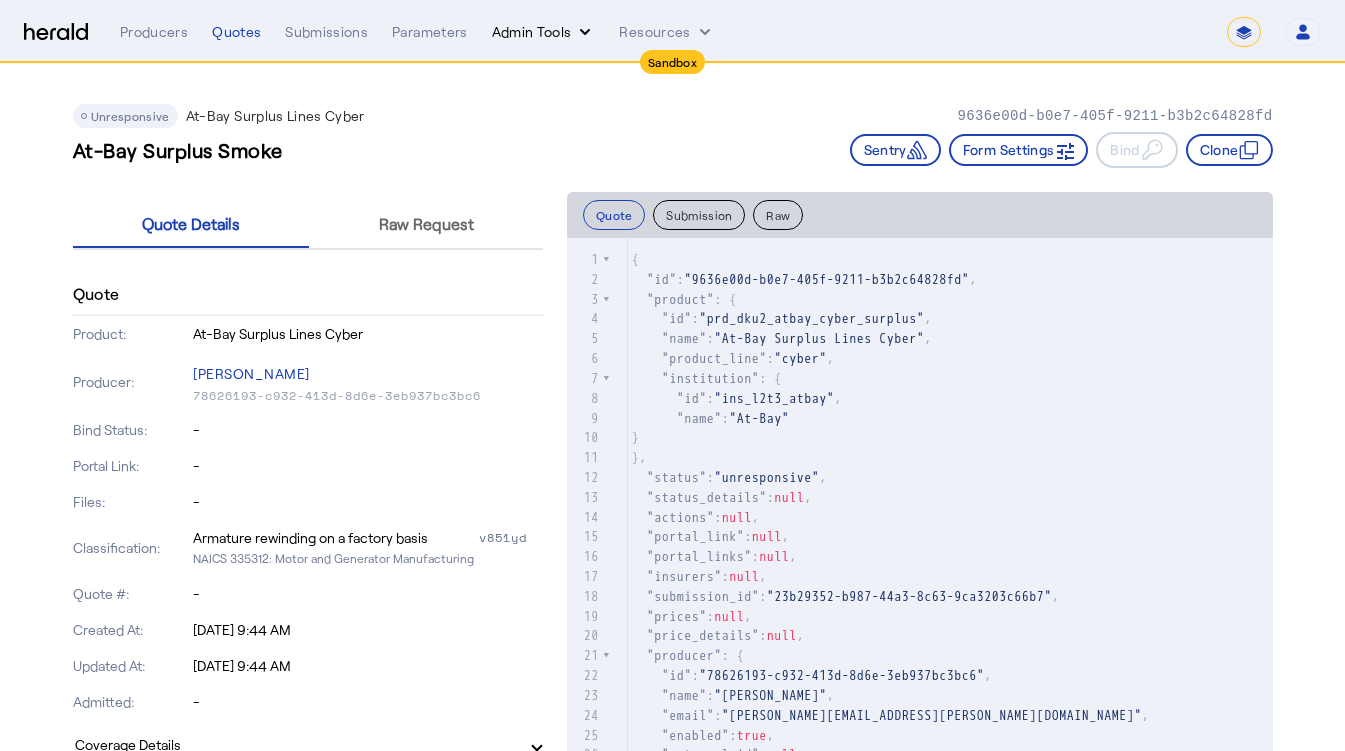 click on "Admin Tools" at bounding box center [544, 32] 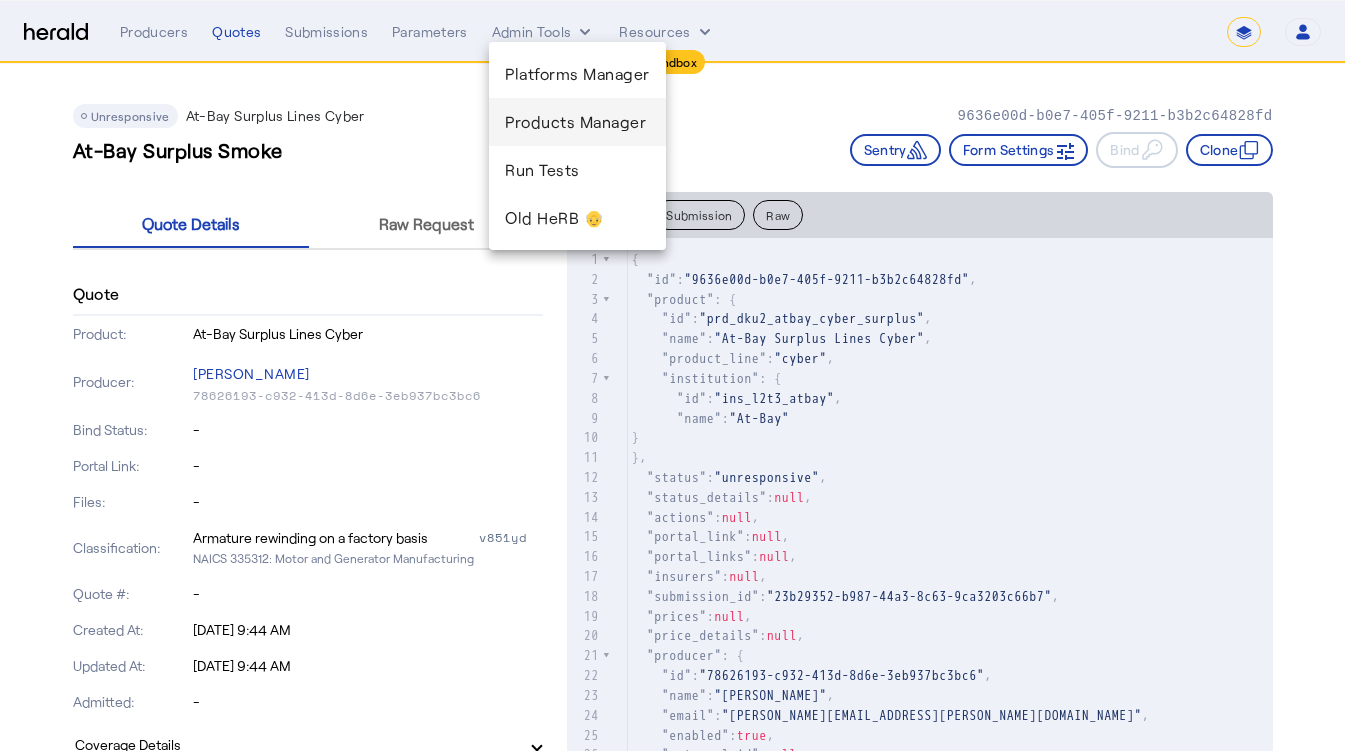 click on "Products Manager" at bounding box center [577, 122] 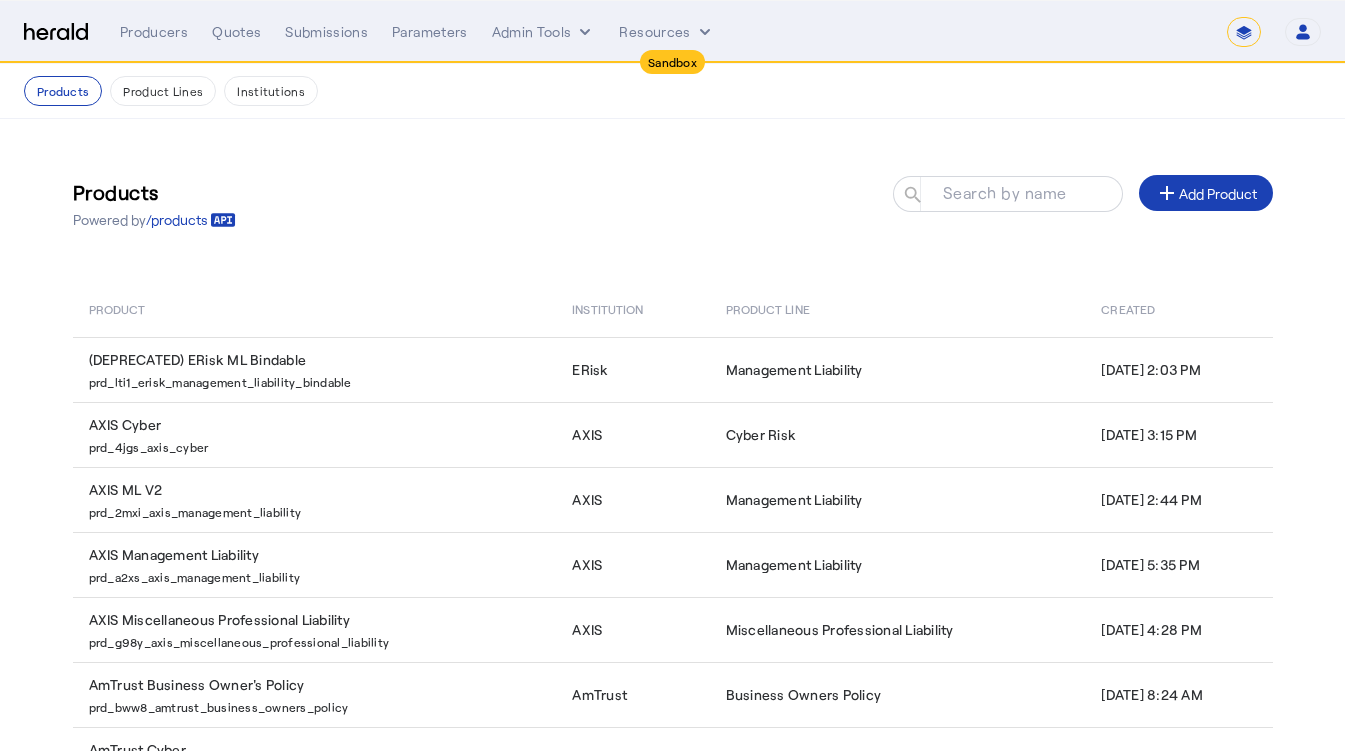 scroll, scrollTop: 333, scrollLeft: 0, axis: vertical 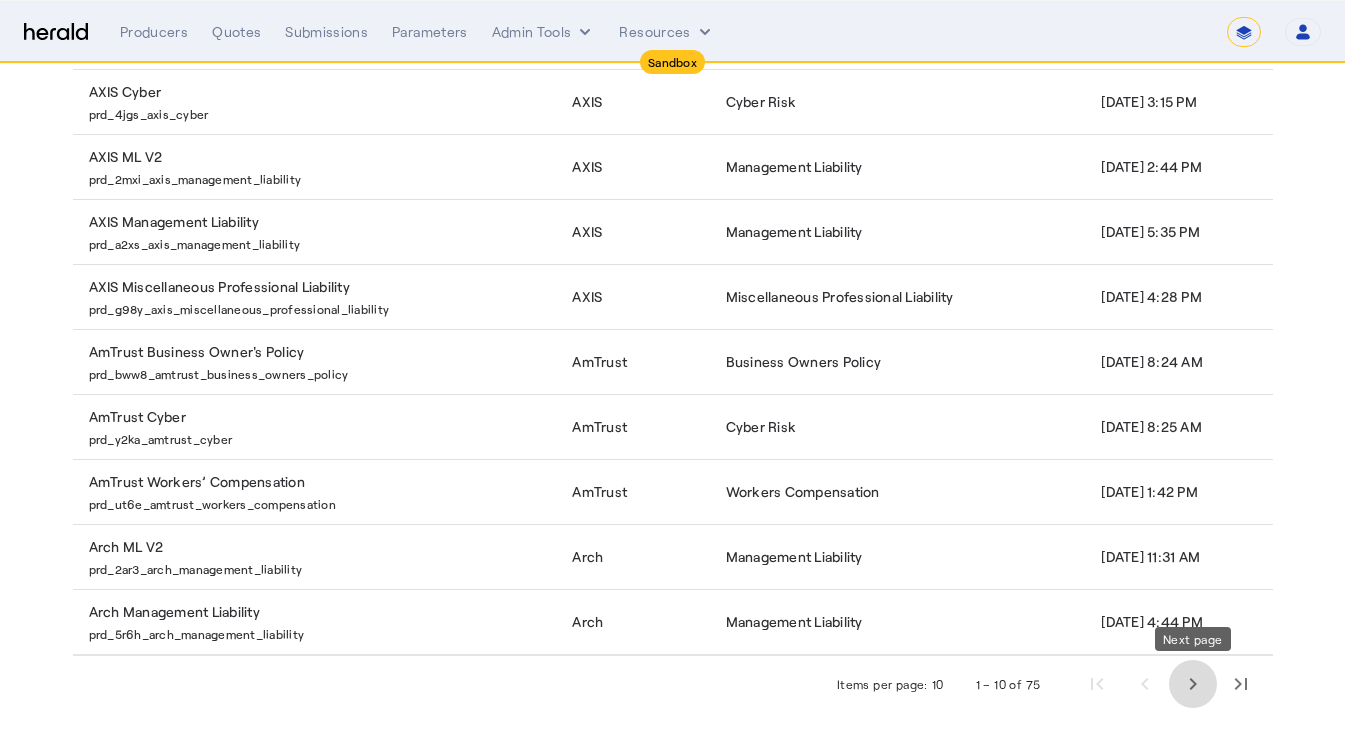 click 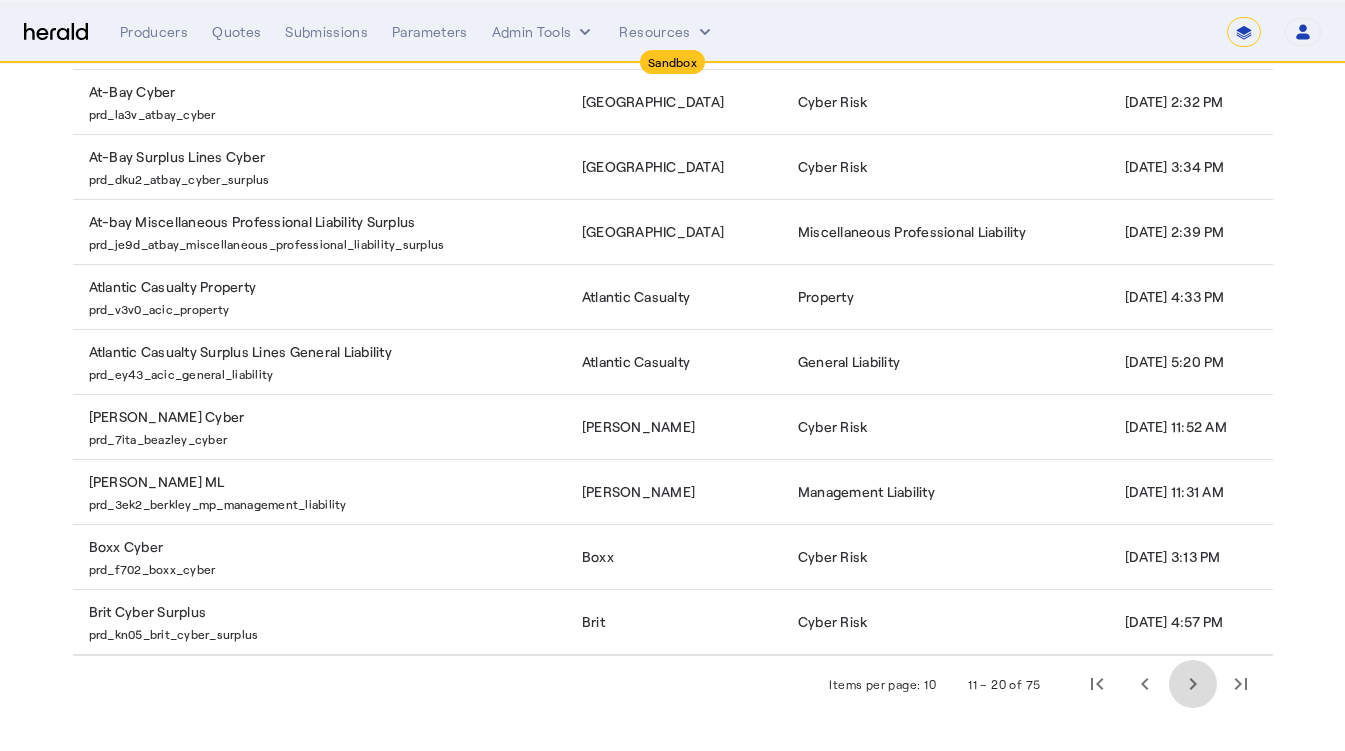 click 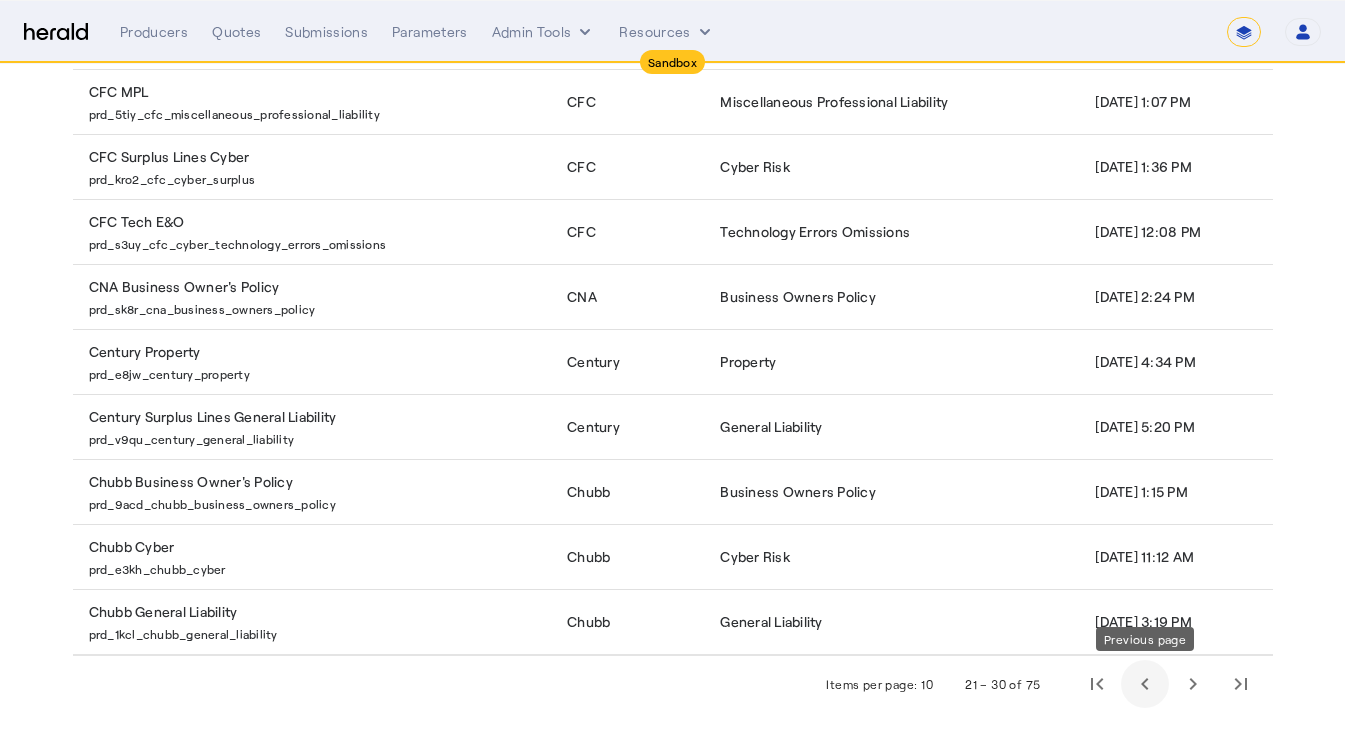 click 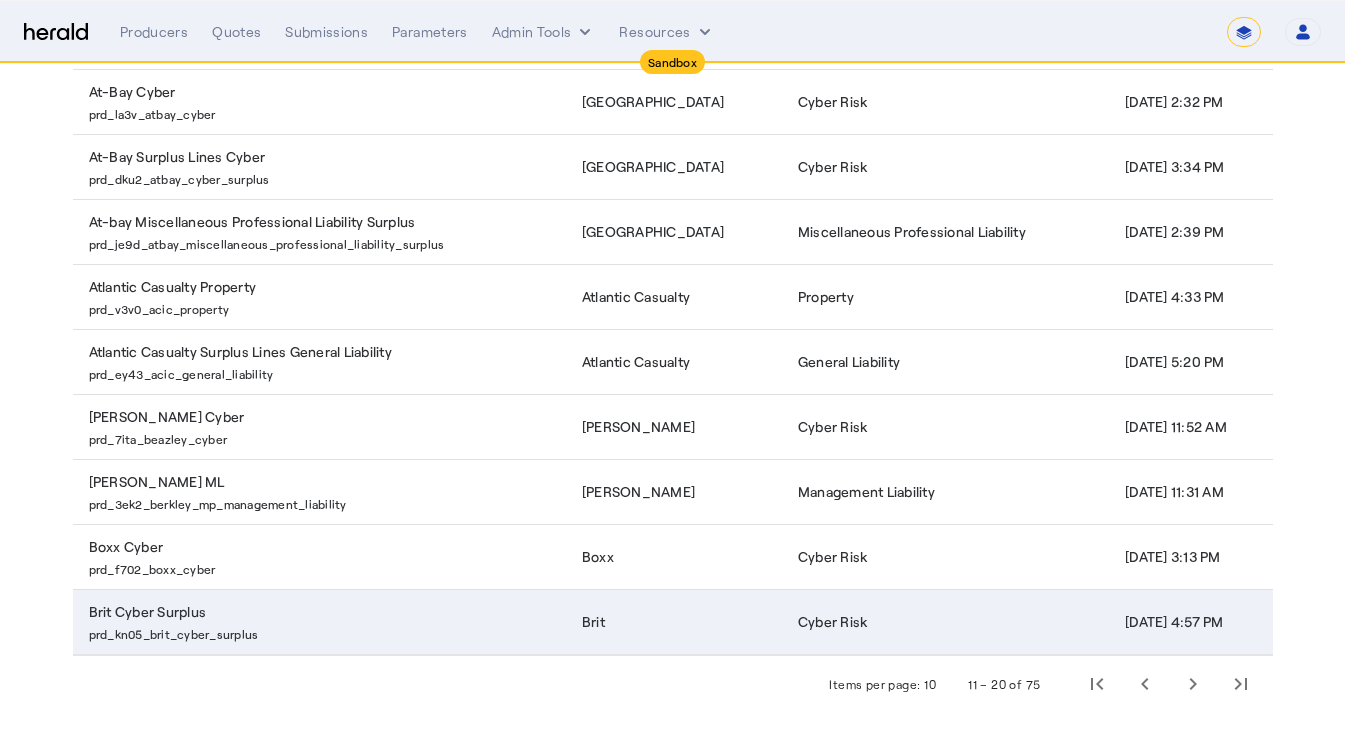 click on "Brit" 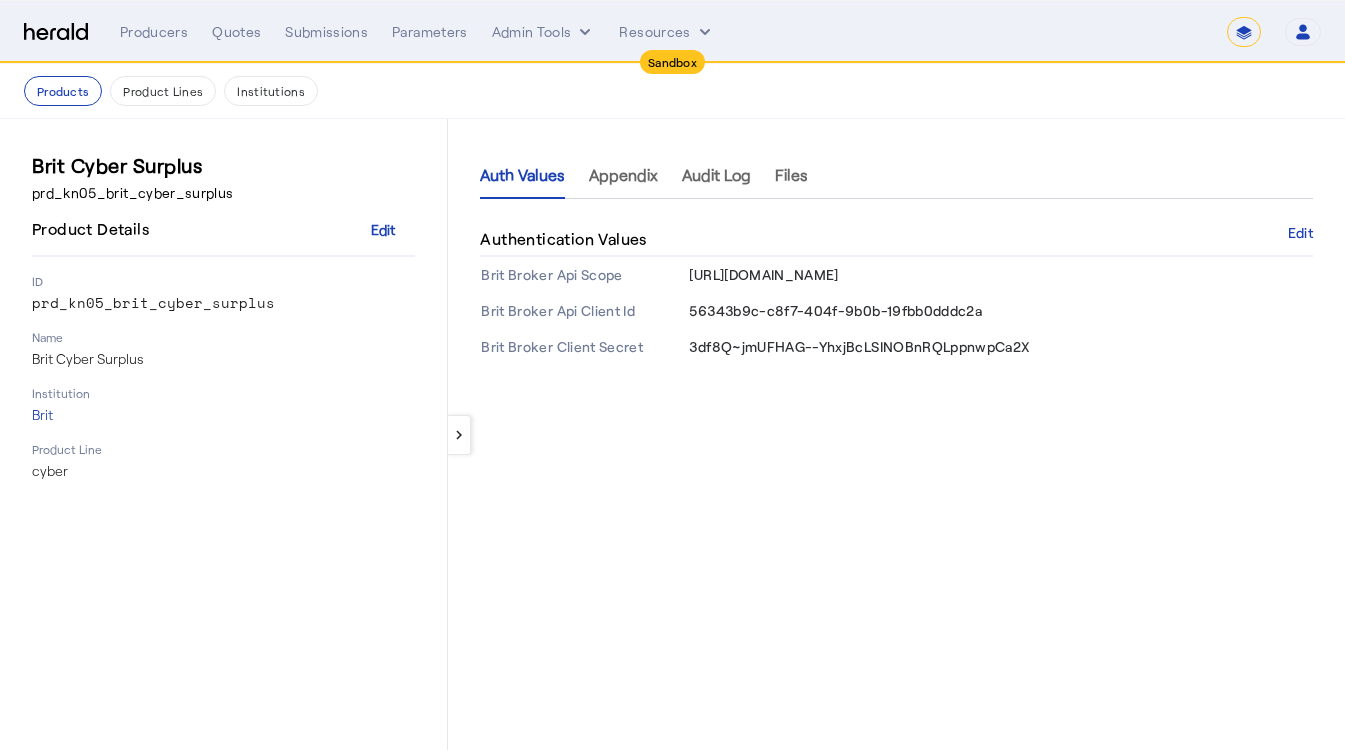 click on "Auth Values   Appendix   Audit Log   Files" 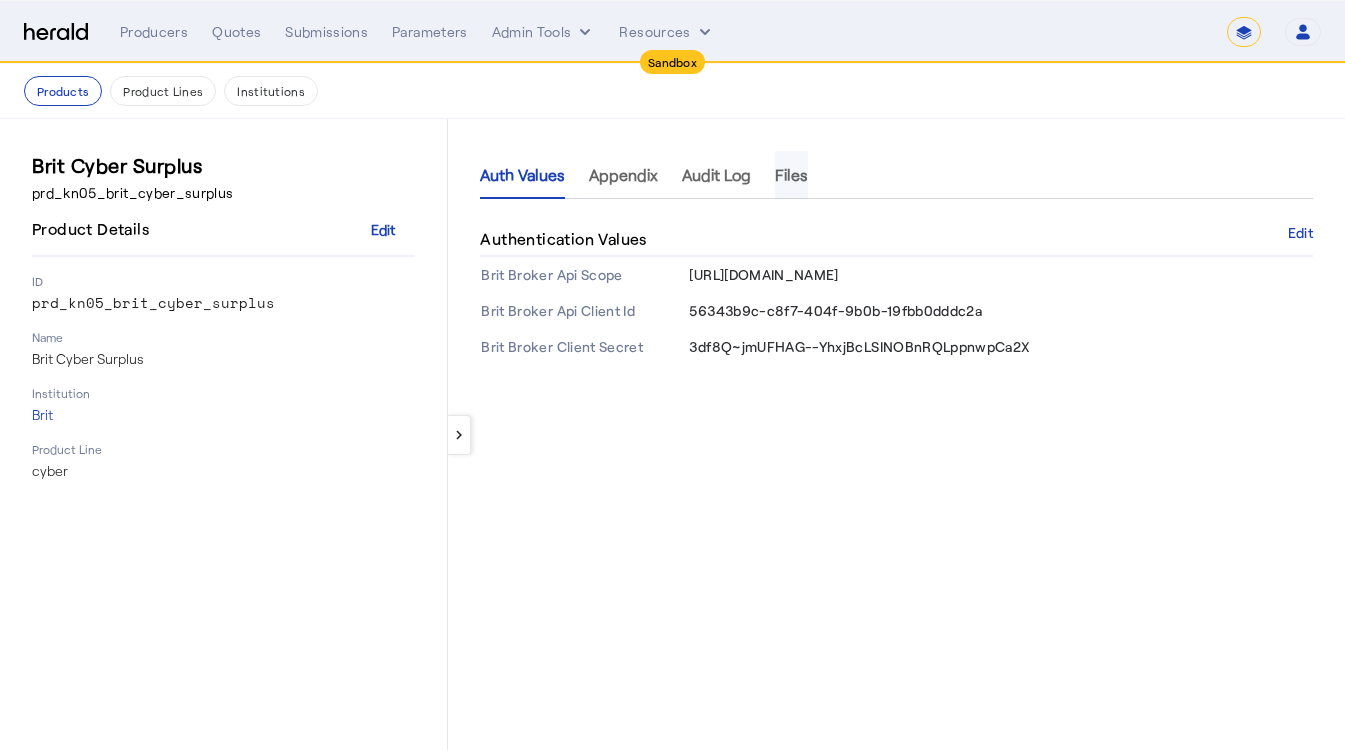 click on "Files" at bounding box center (791, 175) 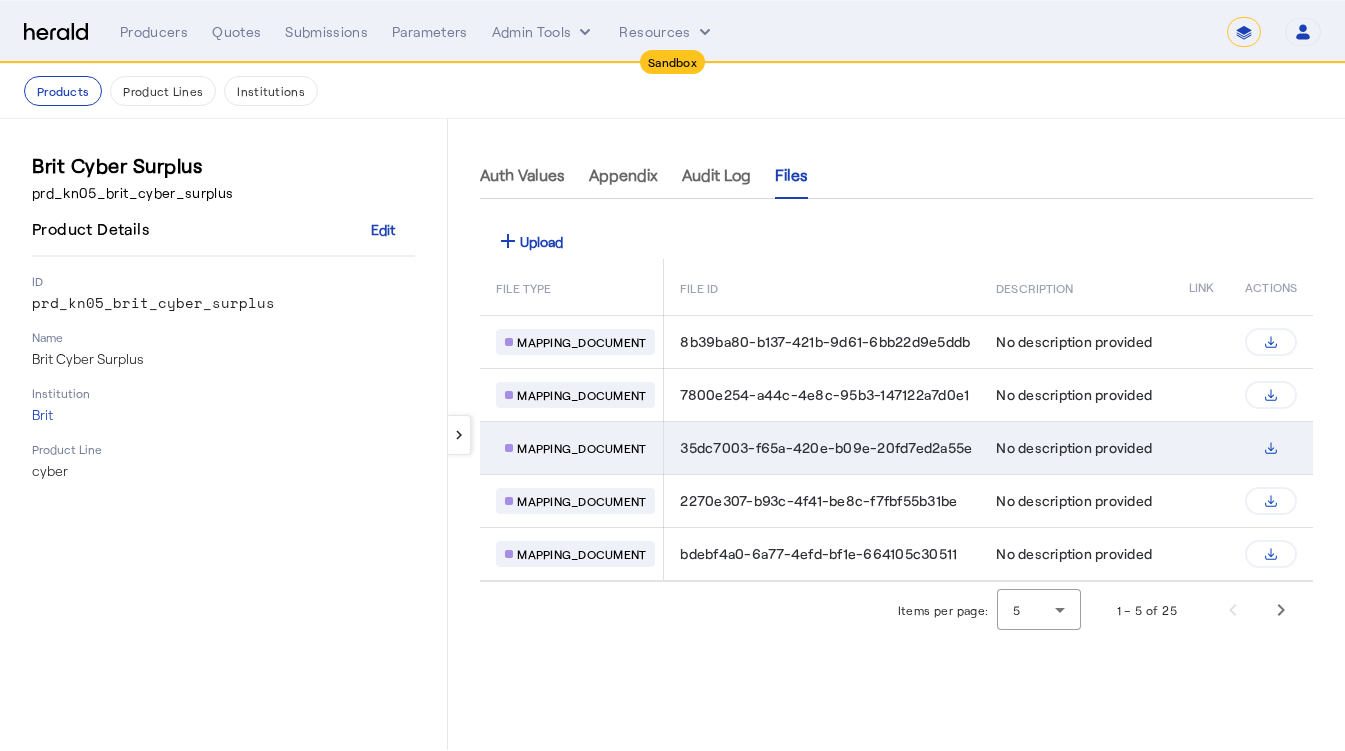 click at bounding box center (1271, 448) 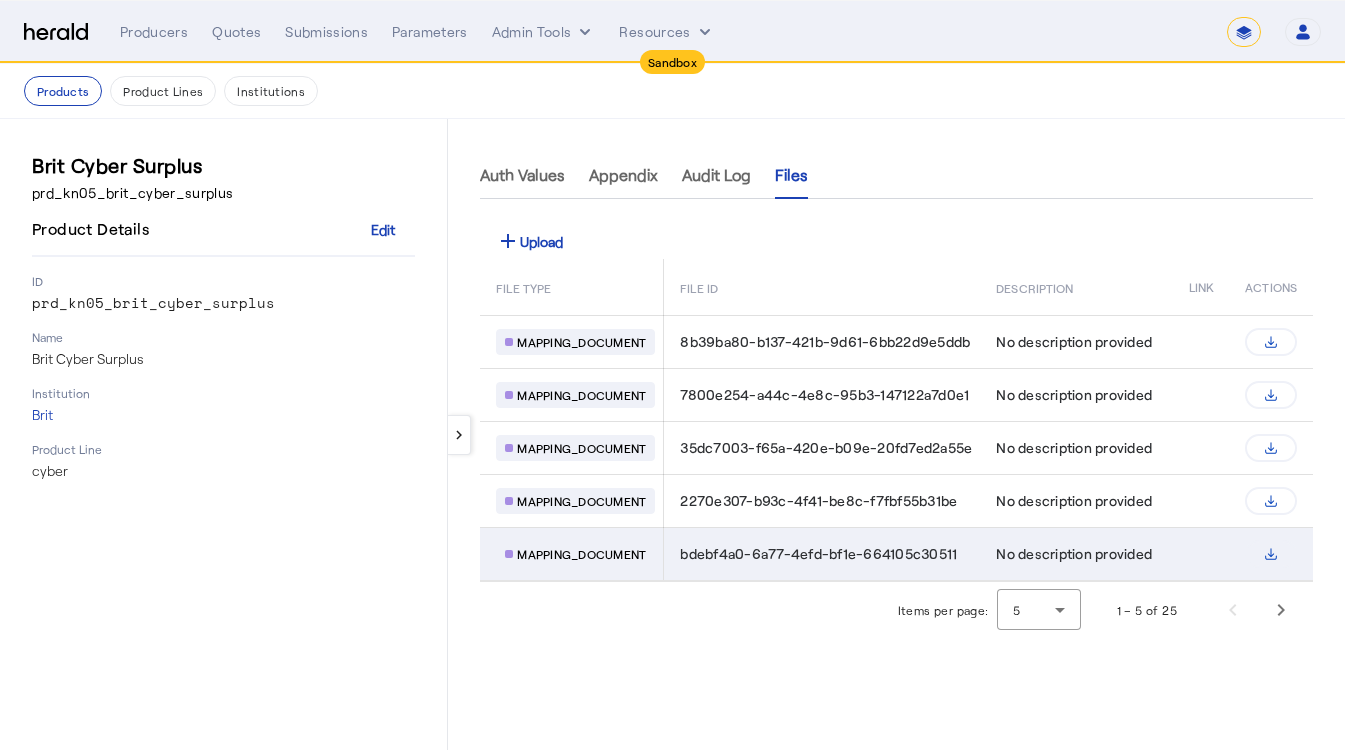 click at bounding box center [1271, 554] 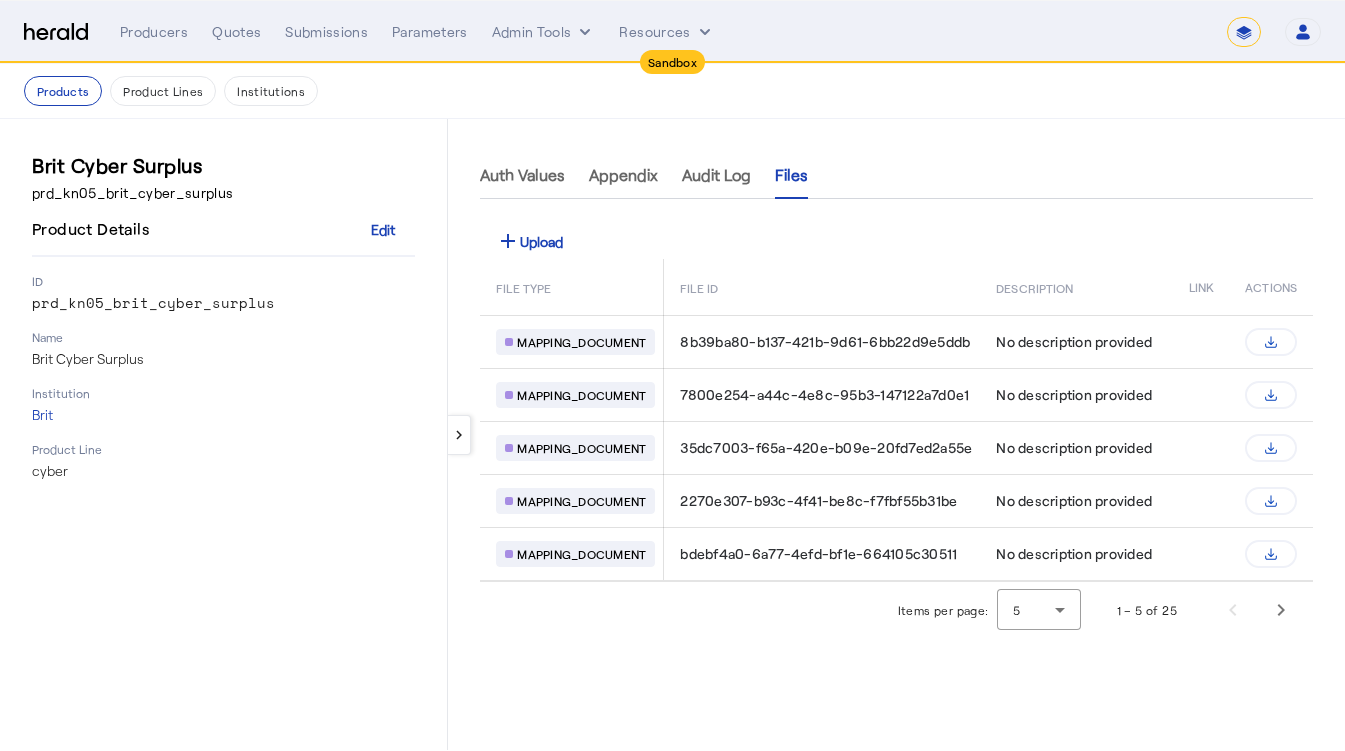 click on "FILE ID" at bounding box center [822, 287] 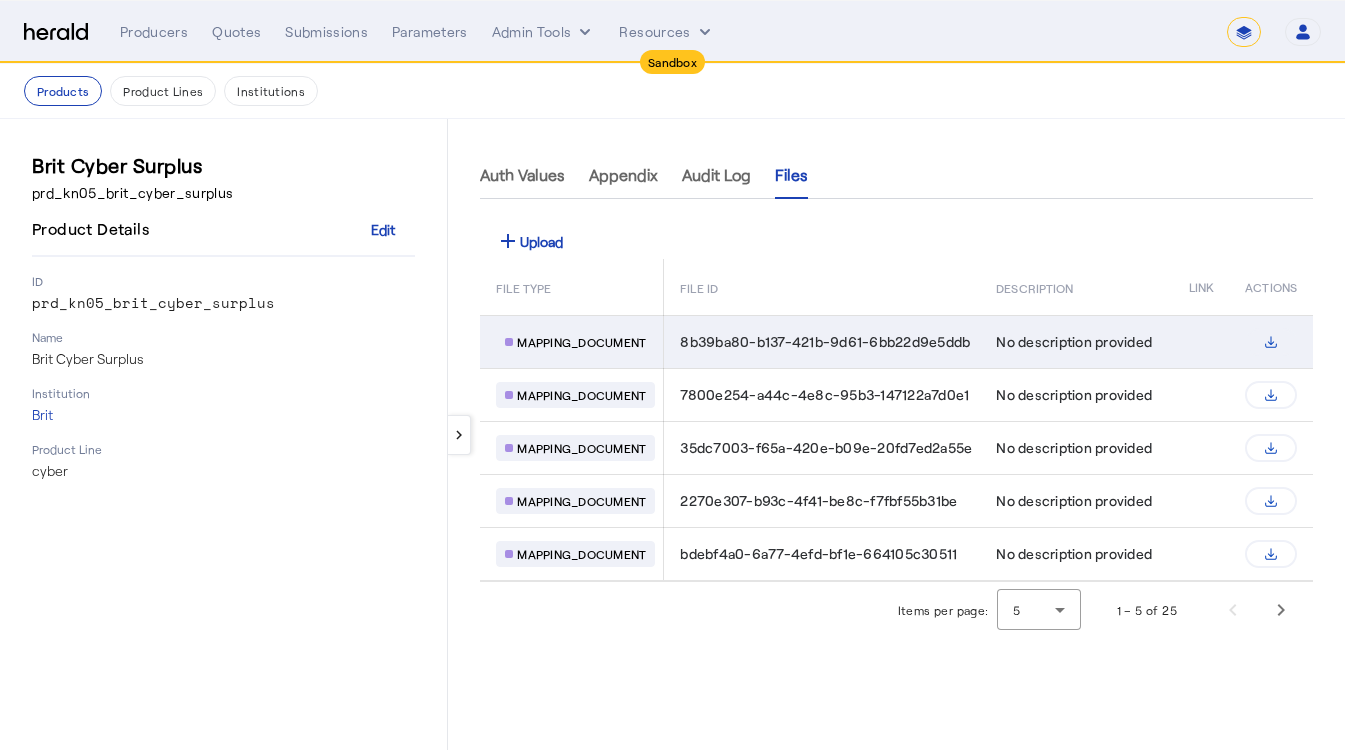 click 